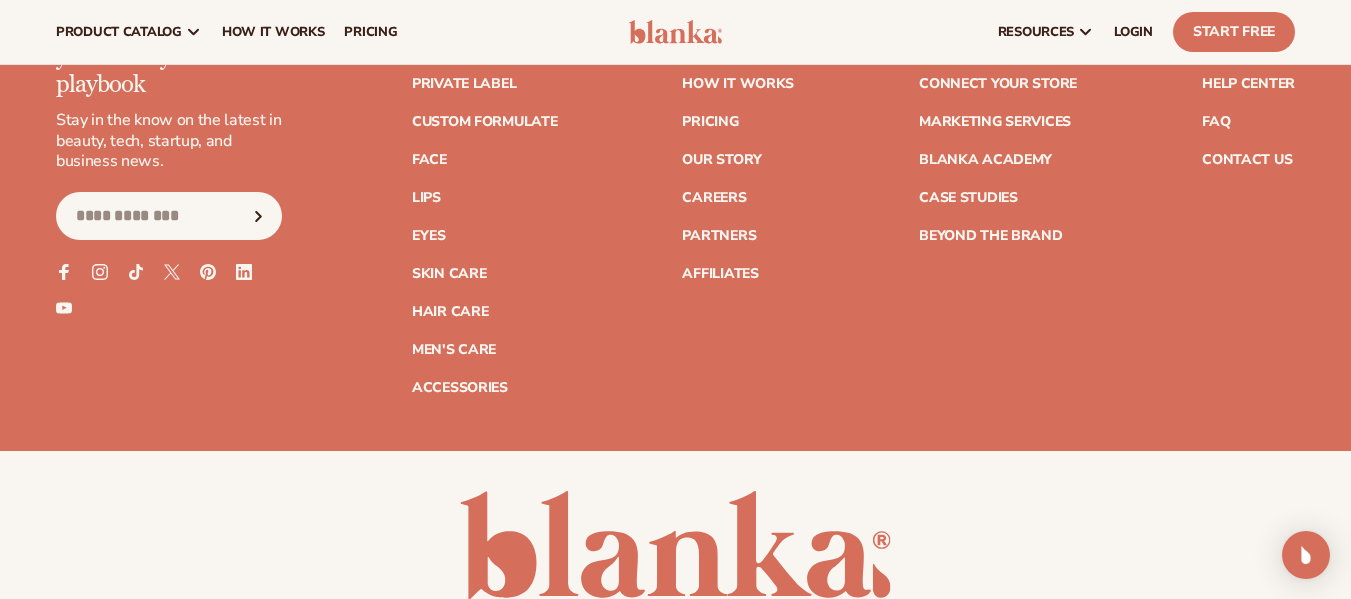 scroll, scrollTop: 2000, scrollLeft: 0, axis: vertical 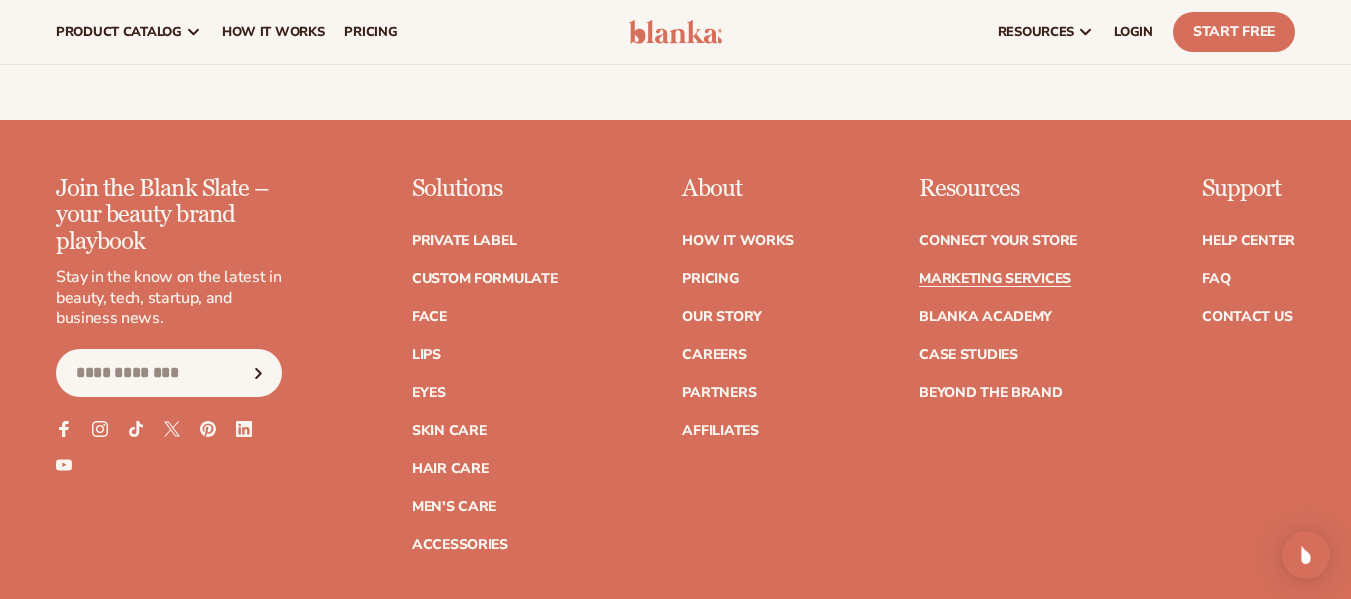click on "Marketing services" at bounding box center (995, 279) 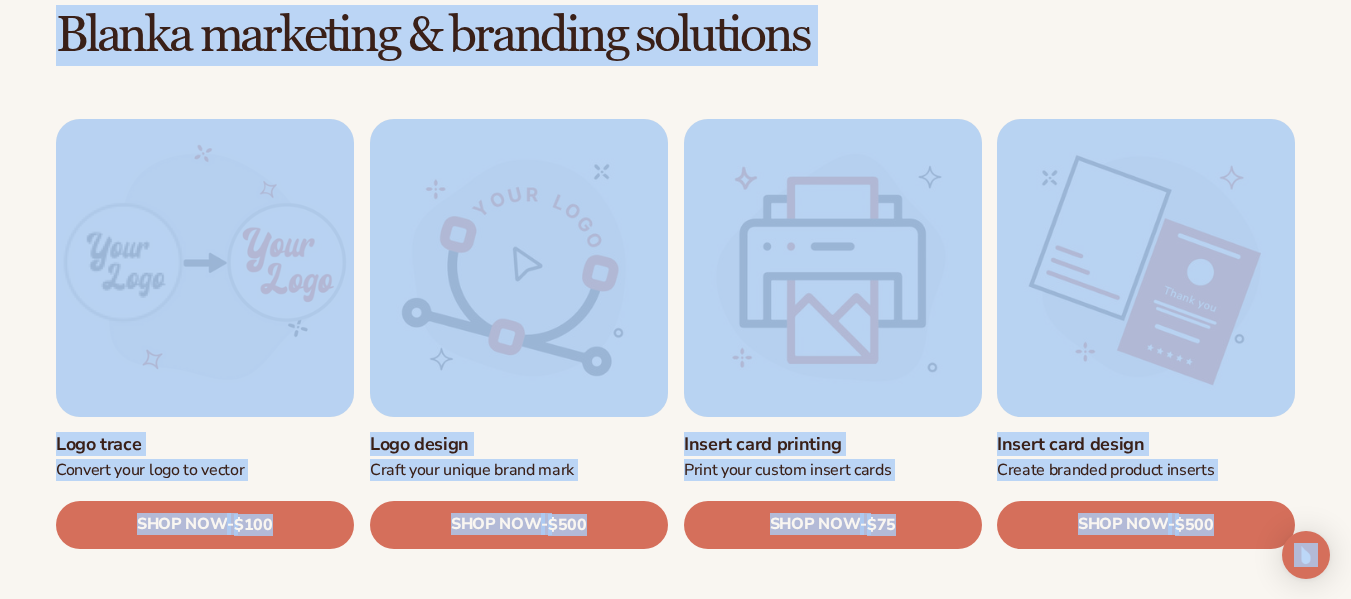 scroll, scrollTop: 600, scrollLeft: 0, axis: vertical 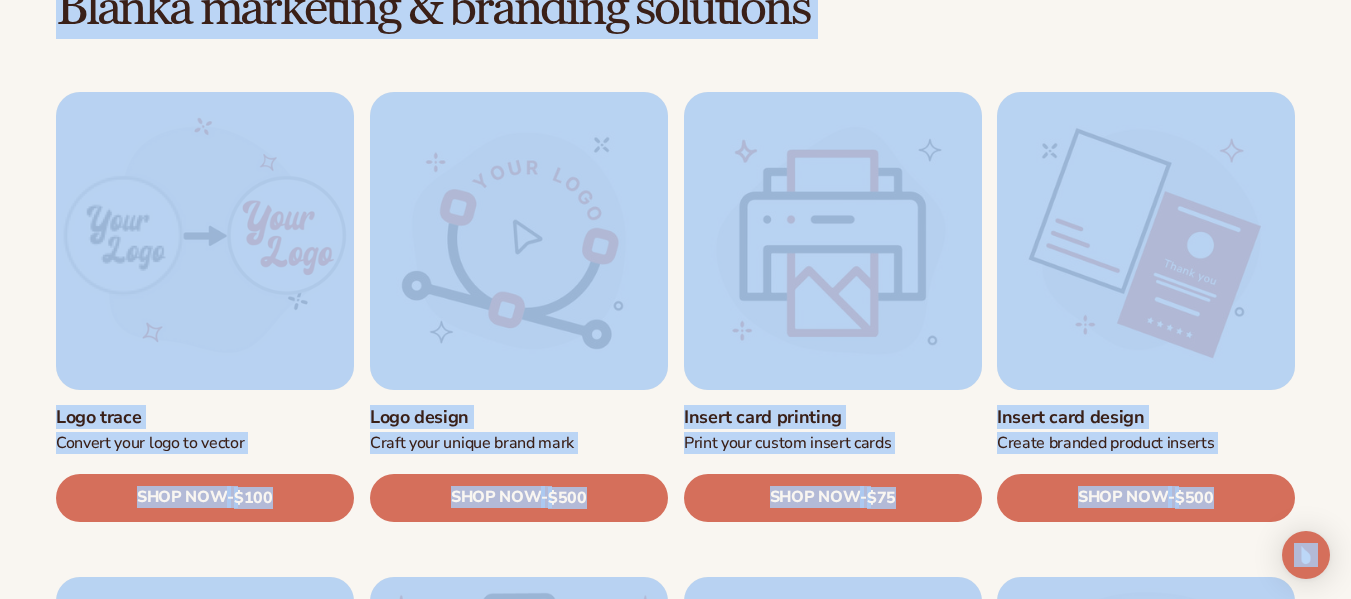 click on "Logo trace
Convert your logo to vector
SHOP NOW
-
Regular price
$100
Sale price
$100
Regular price
Unit price
/
per
SHOP NOW
-
Regular price" at bounding box center (675, 1302) 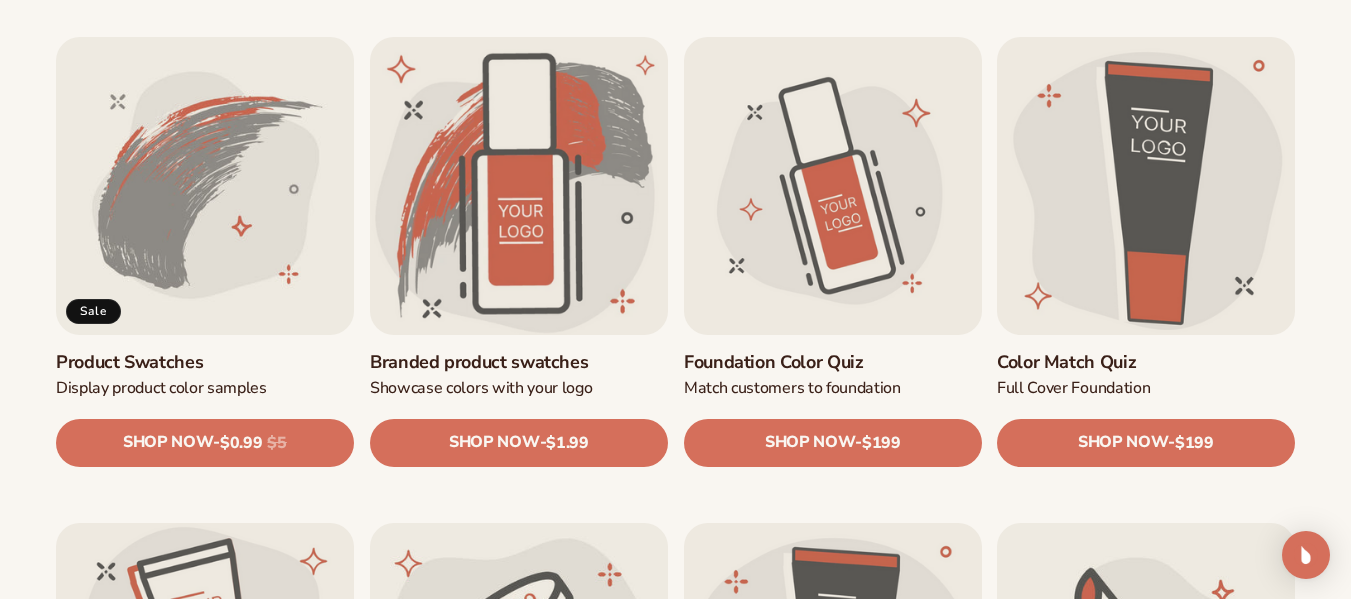 scroll, scrollTop: 1200, scrollLeft: 0, axis: vertical 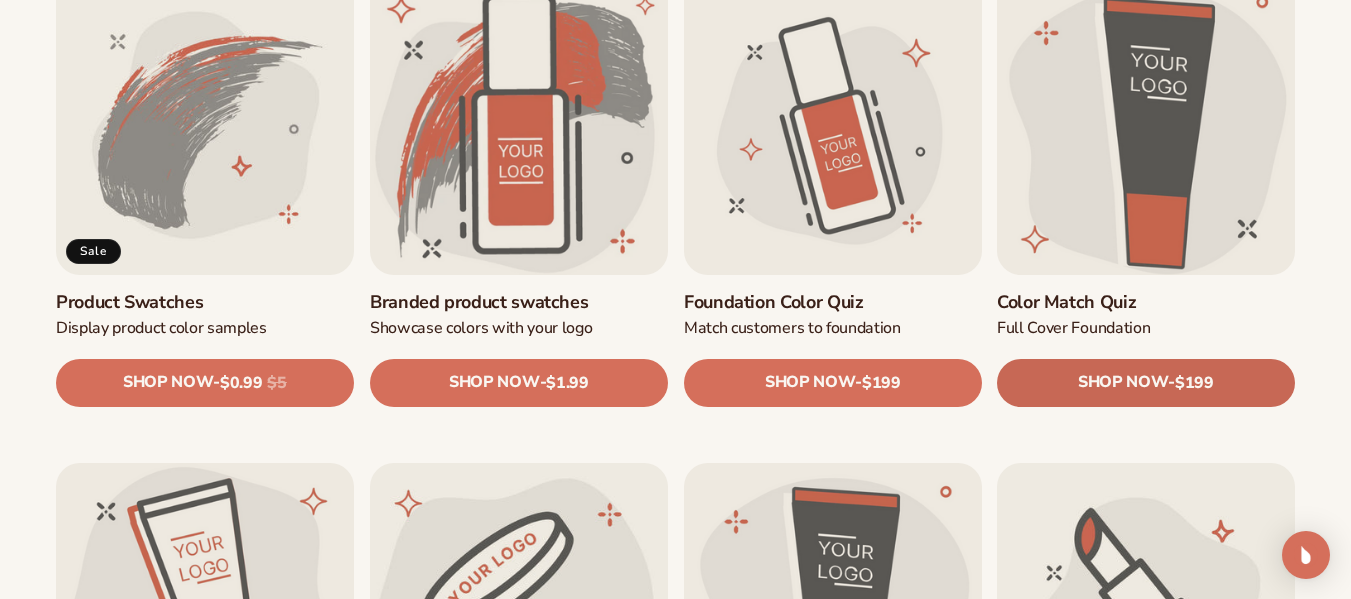 click on "SHOP NOW" at bounding box center [1123, 383] 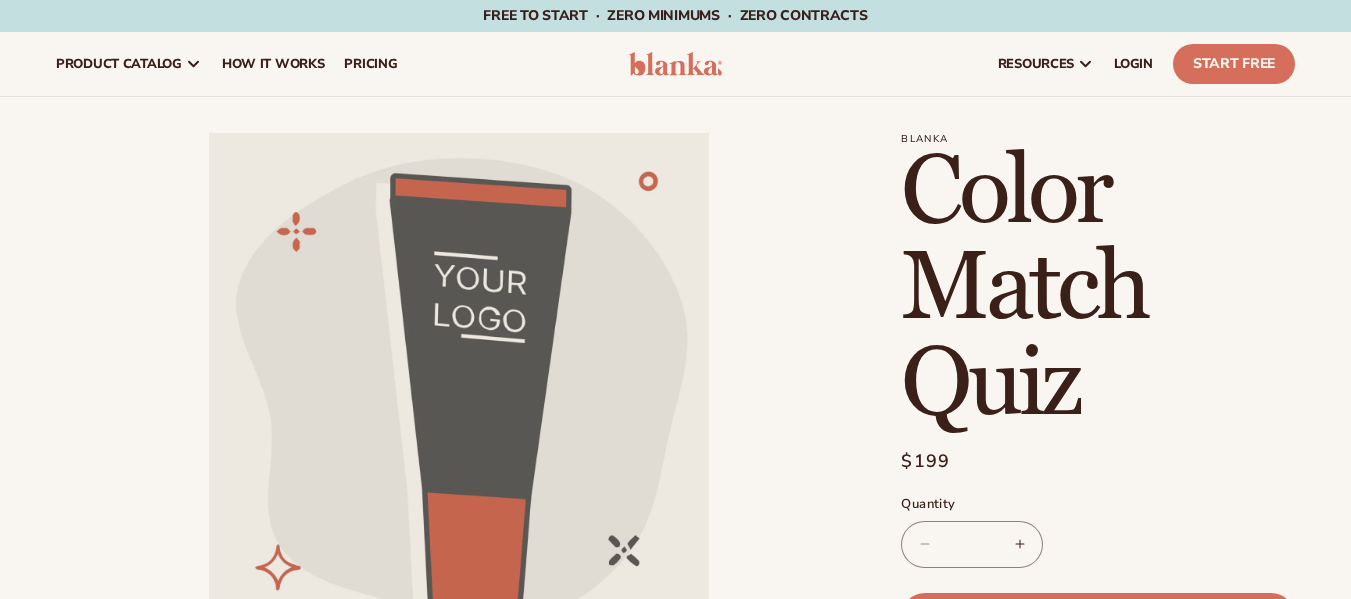 scroll, scrollTop: 500, scrollLeft: 0, axis: vertical 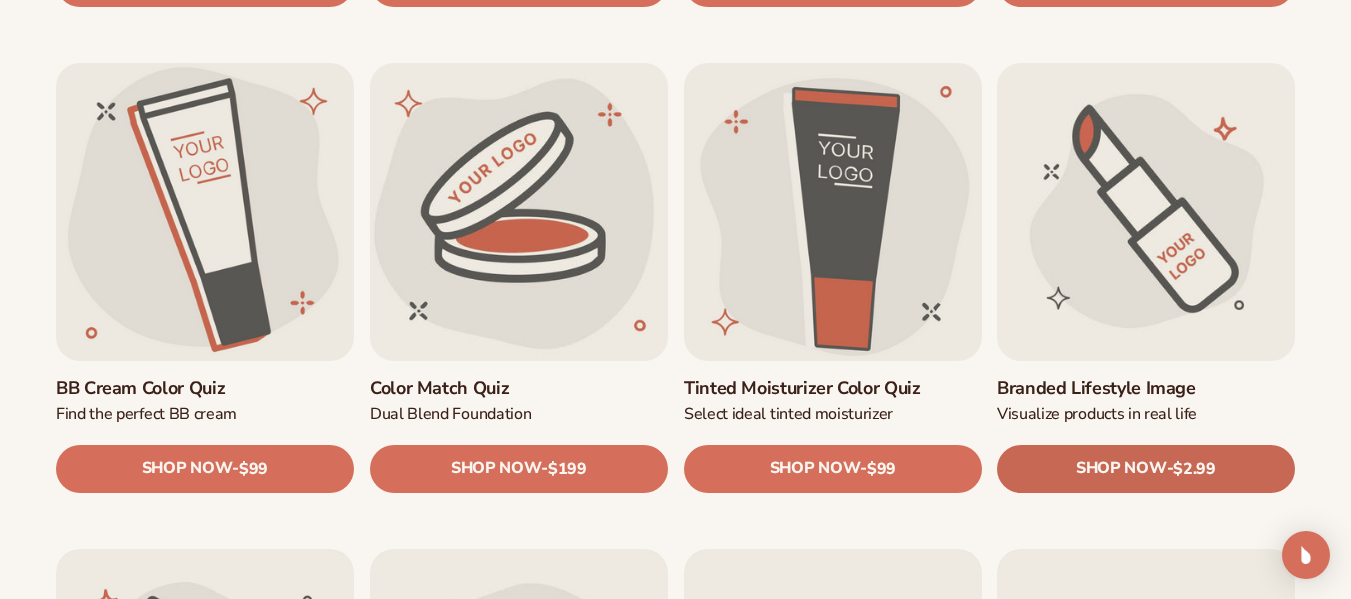 click on "SHOP NOW" at bounding box center (1121, 469) 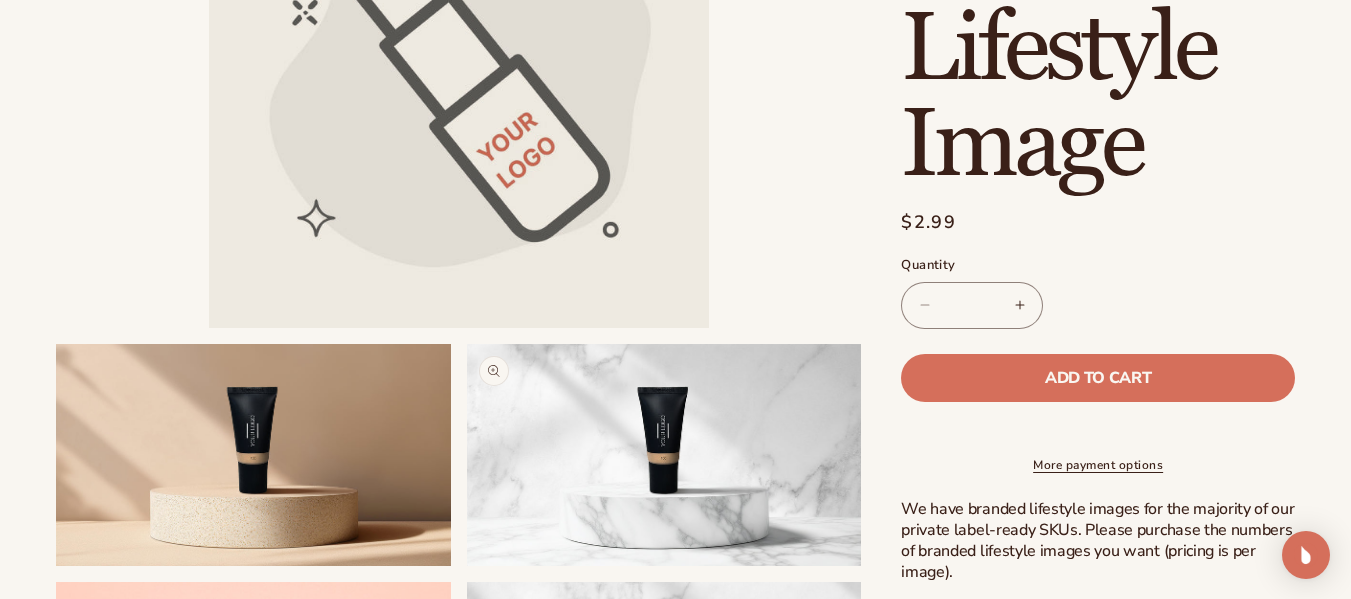 scroll, scrollTop: 600, scrollLeft: 0, axis: vertical 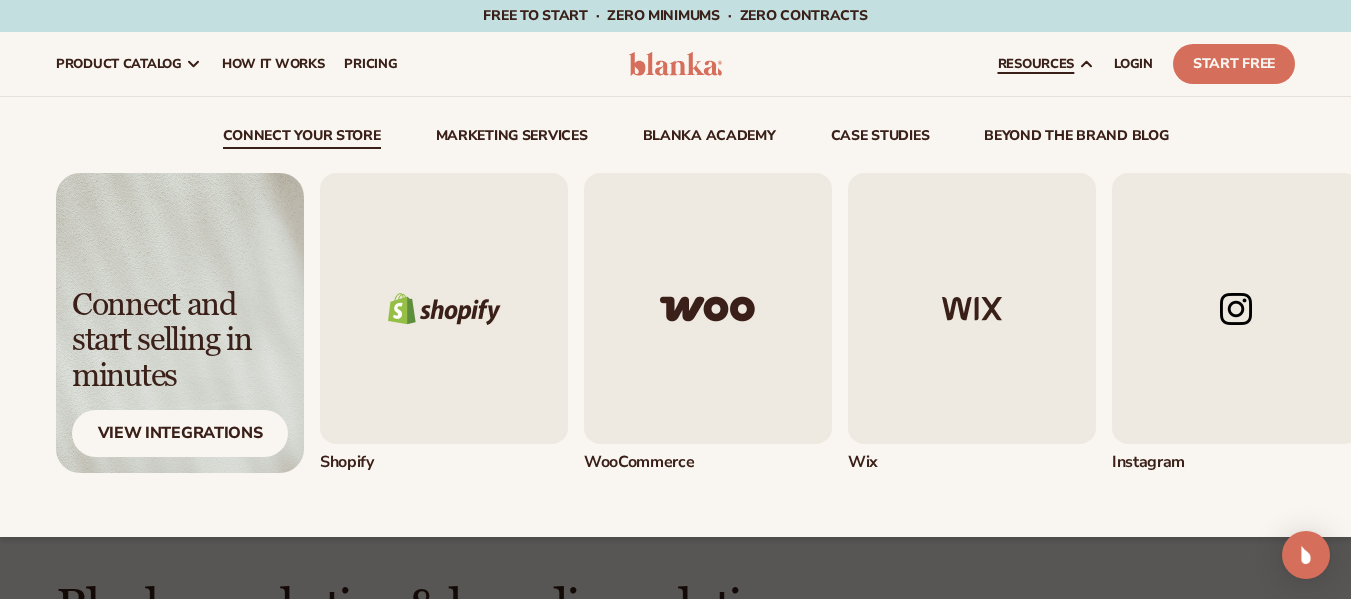 click at bounding box center (1236, 308) 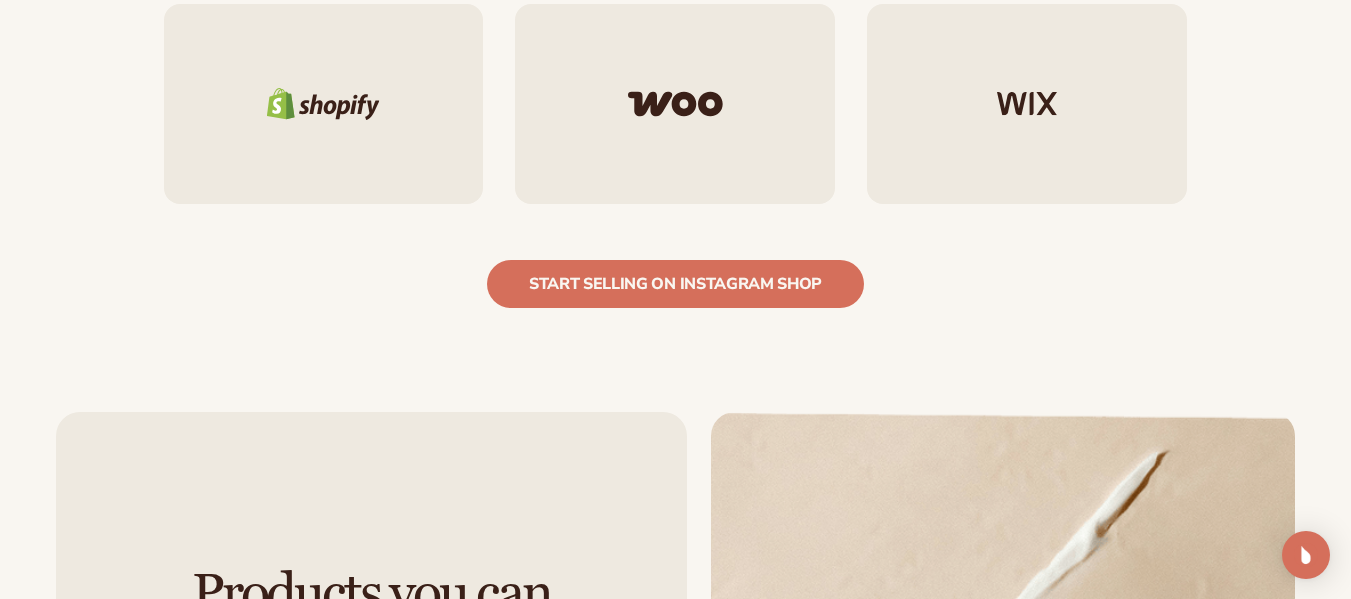 scroll, scrollTop: 2500, scrollLeft: 0, axis: vertical 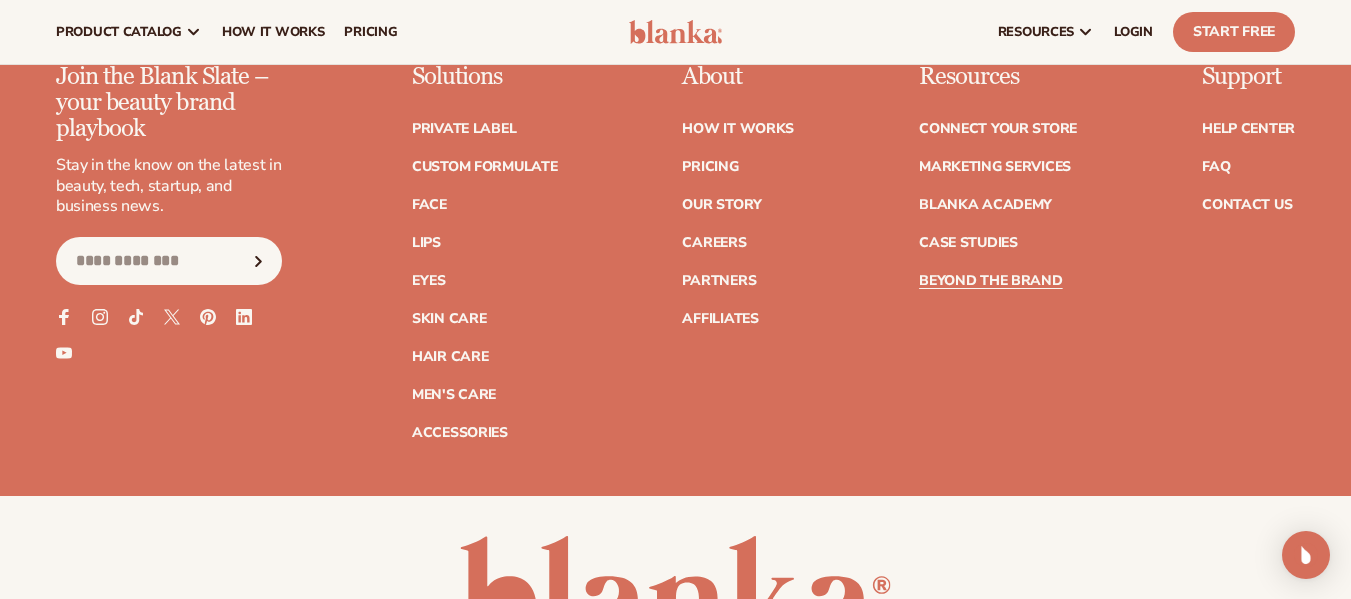 click on "Beyond the brand" at bounding box center [991, 281] 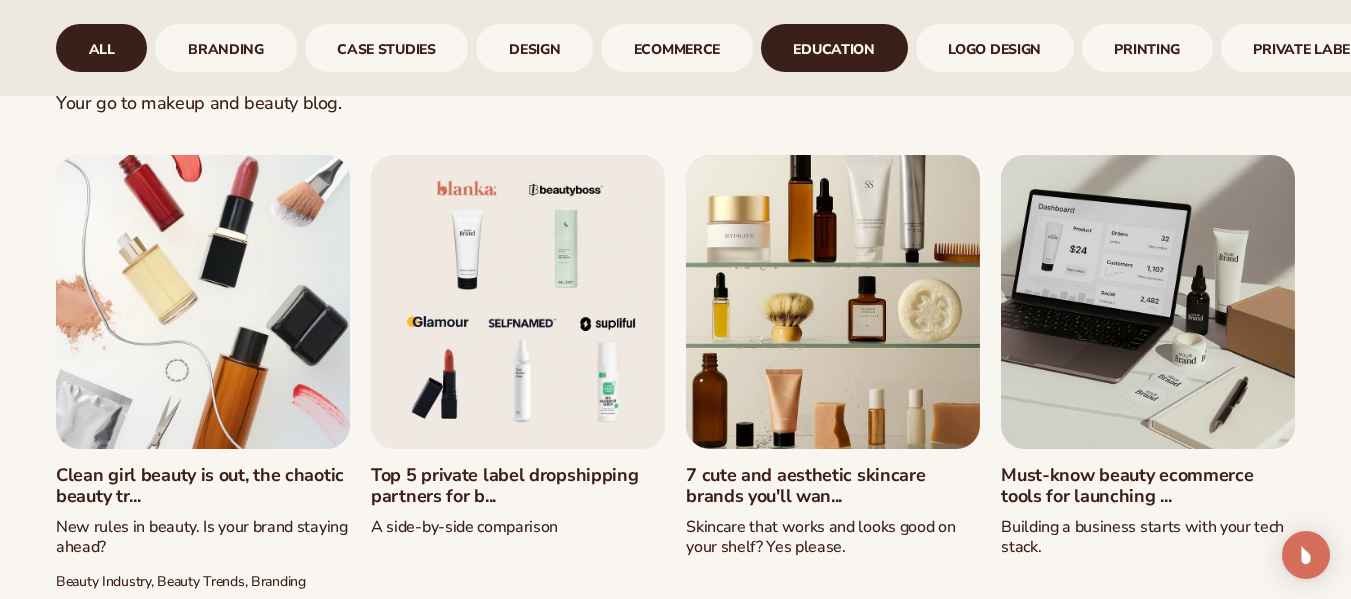 scroll, scrollTop: 1000, scrollLeft: 0, axis: vertical 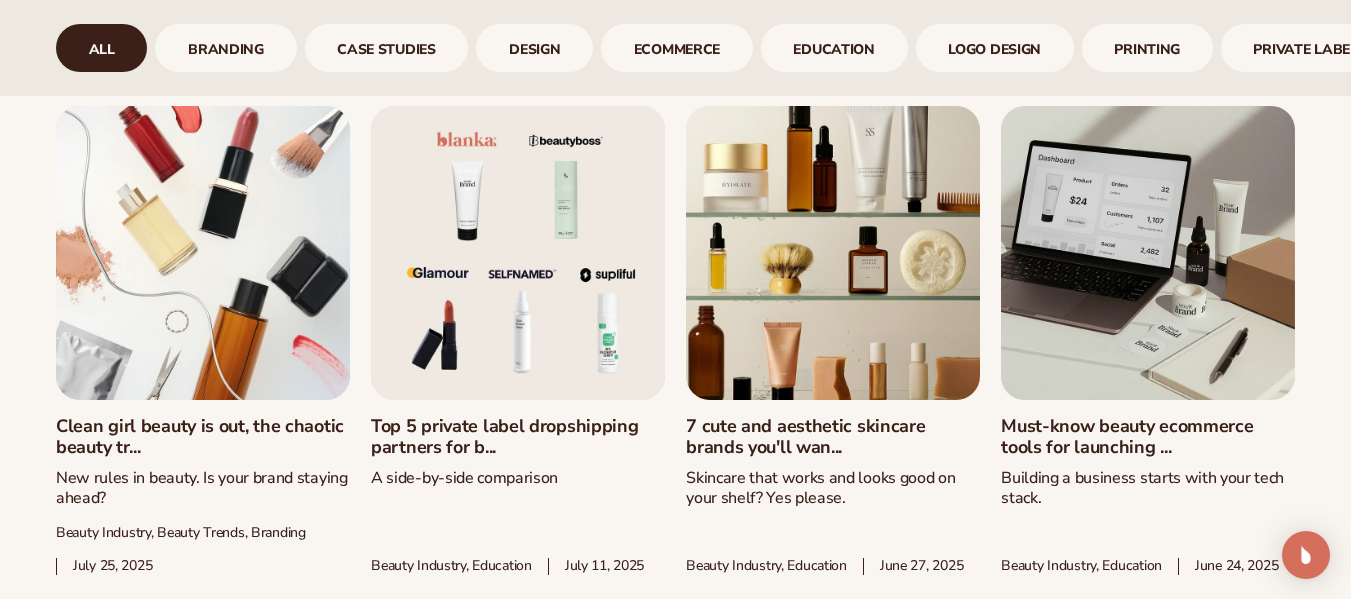 click on "7 cute and aesthetic skincare brands you'll wan..." at bounding box center (833, 437) 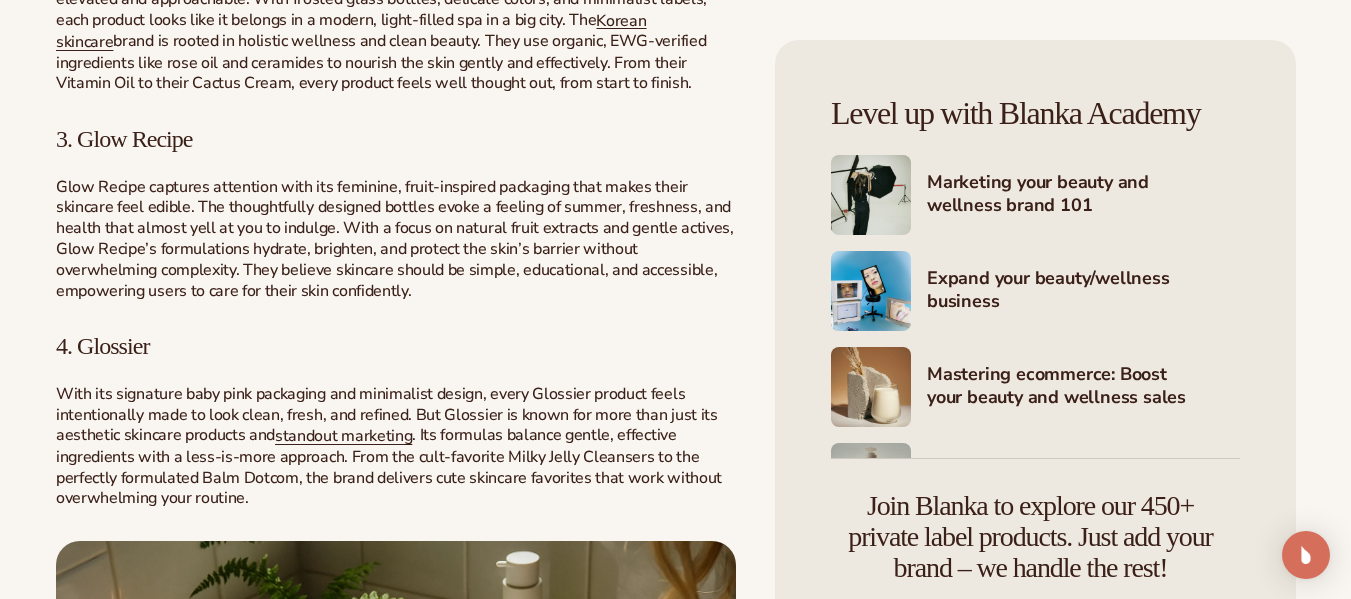 scroll, scrollTop: 1800, scrollLeft: 0, axis: vertical 